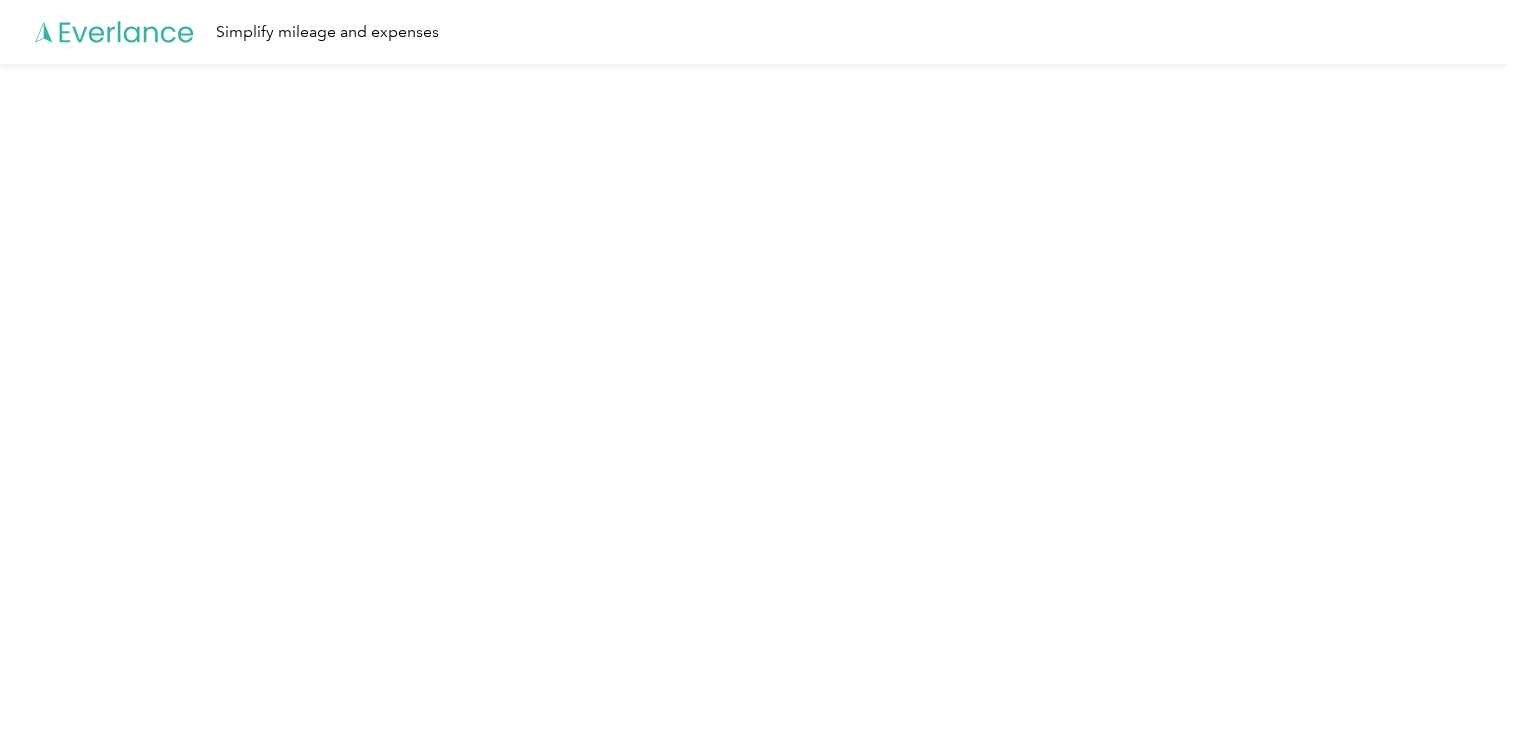 scroll, scrollTop: 0, scrollLeft: 0, axis: both 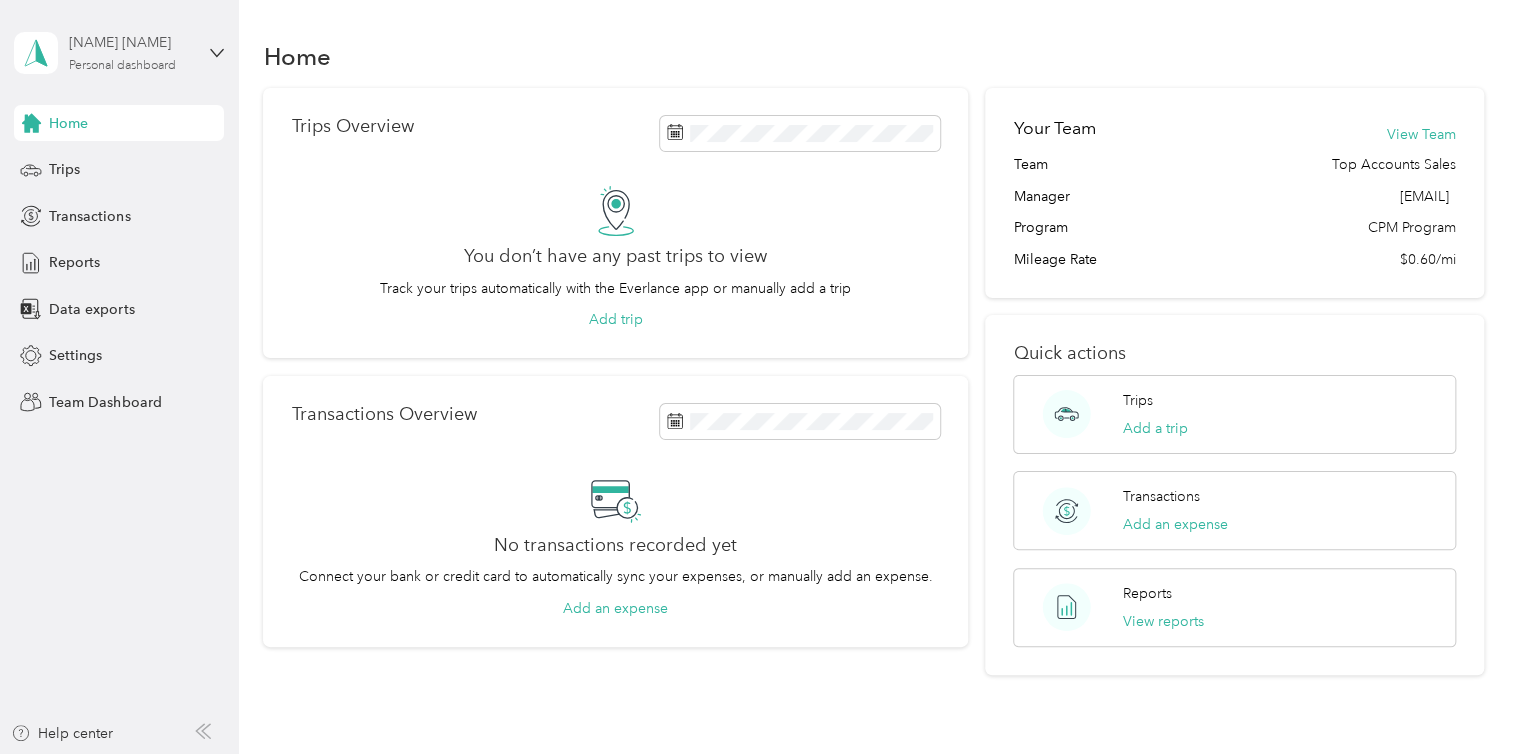 click on "[NAME] [NAME] Personal dashboard" at bounding box center [131, 52] 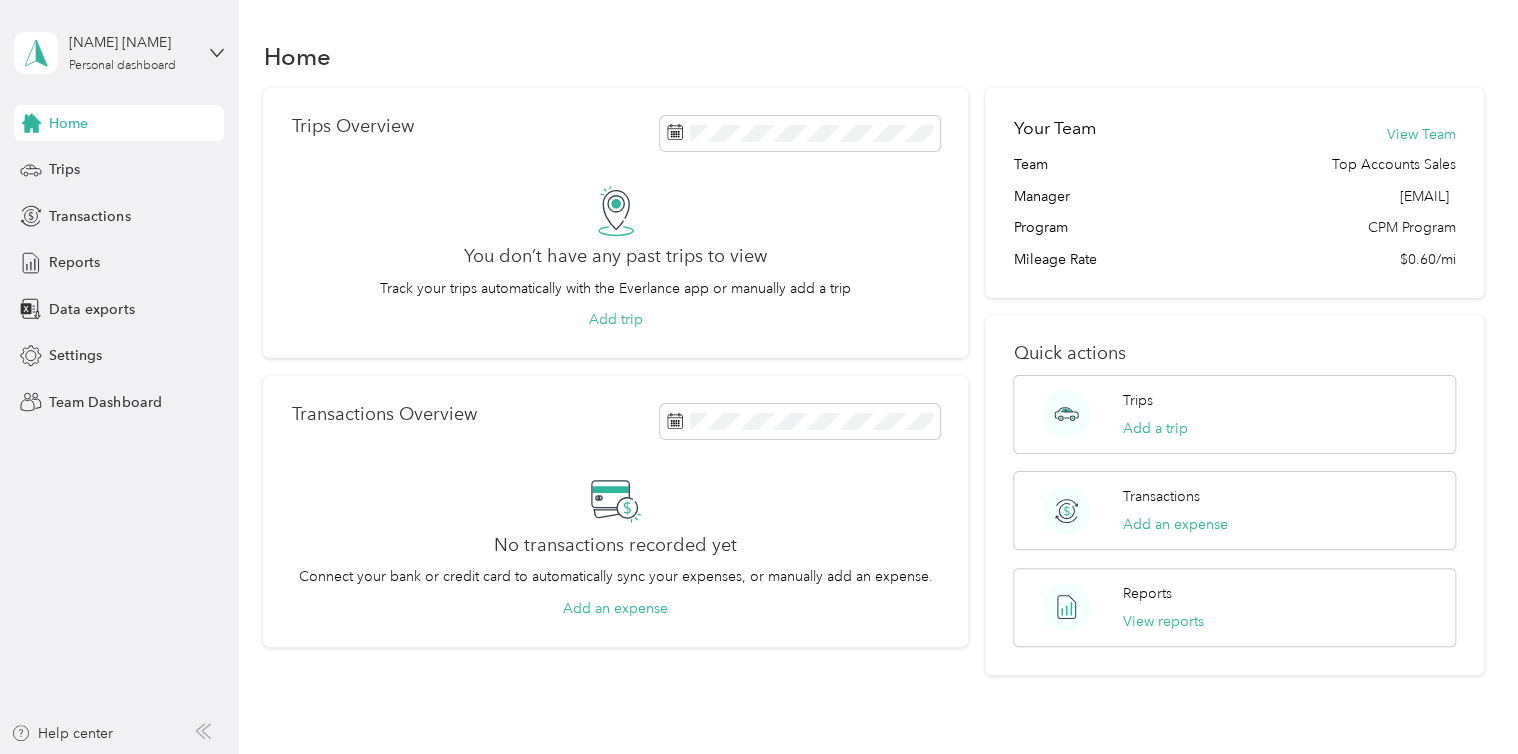click on "Team dashboard" at bounding box center (85, 164) 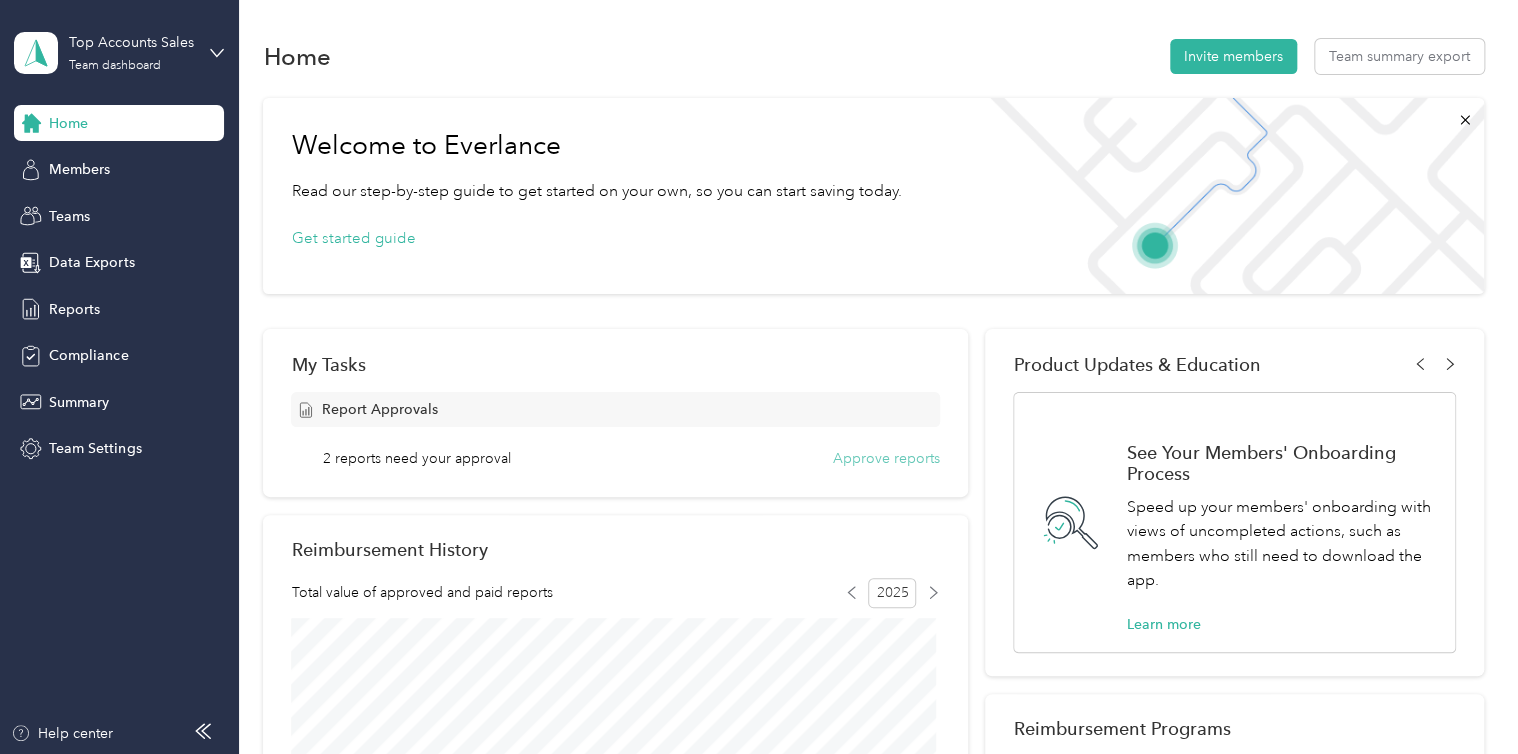 click on "Approve reports" at bounding box center [886, 458] 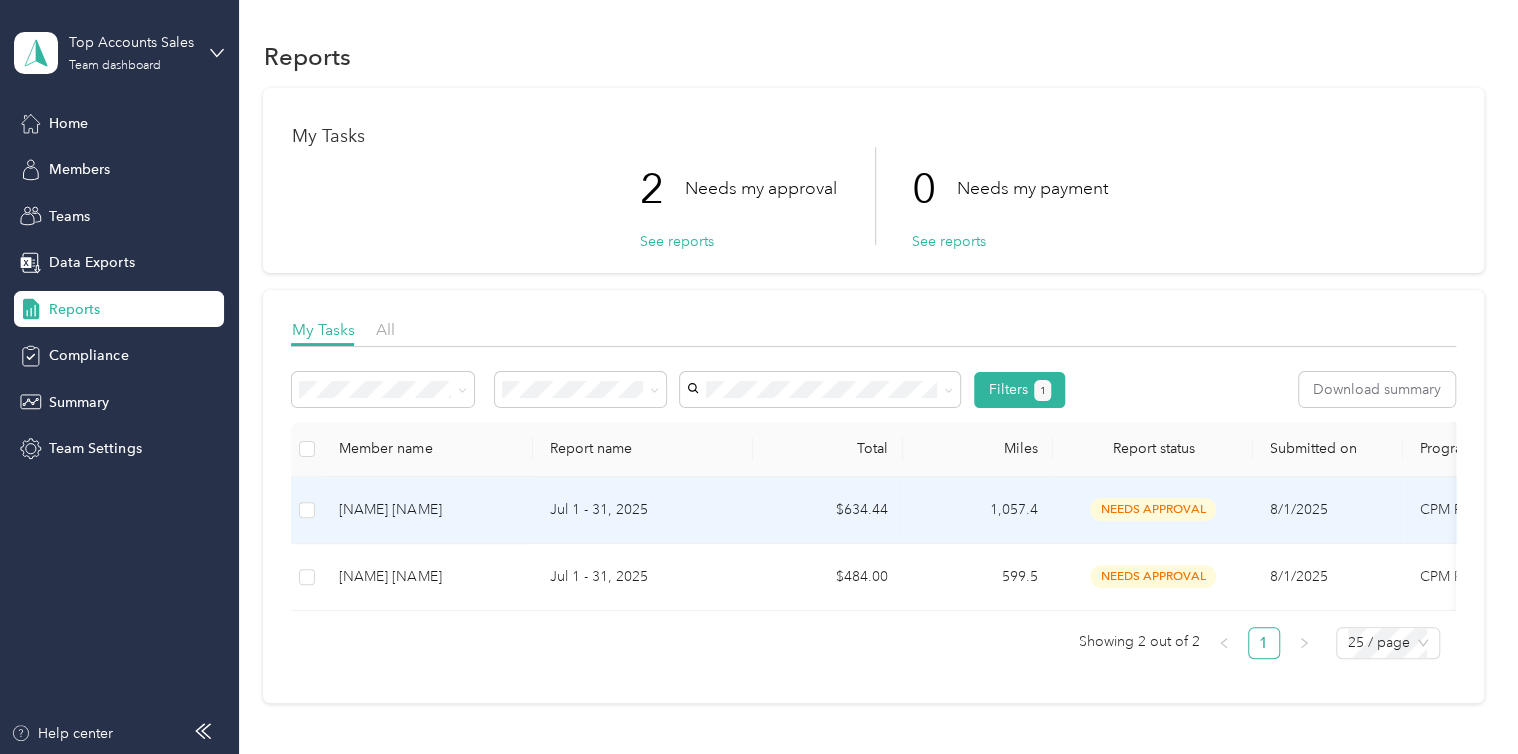 click on "[NAME] [NAME]" at bounding box center (428, 510) 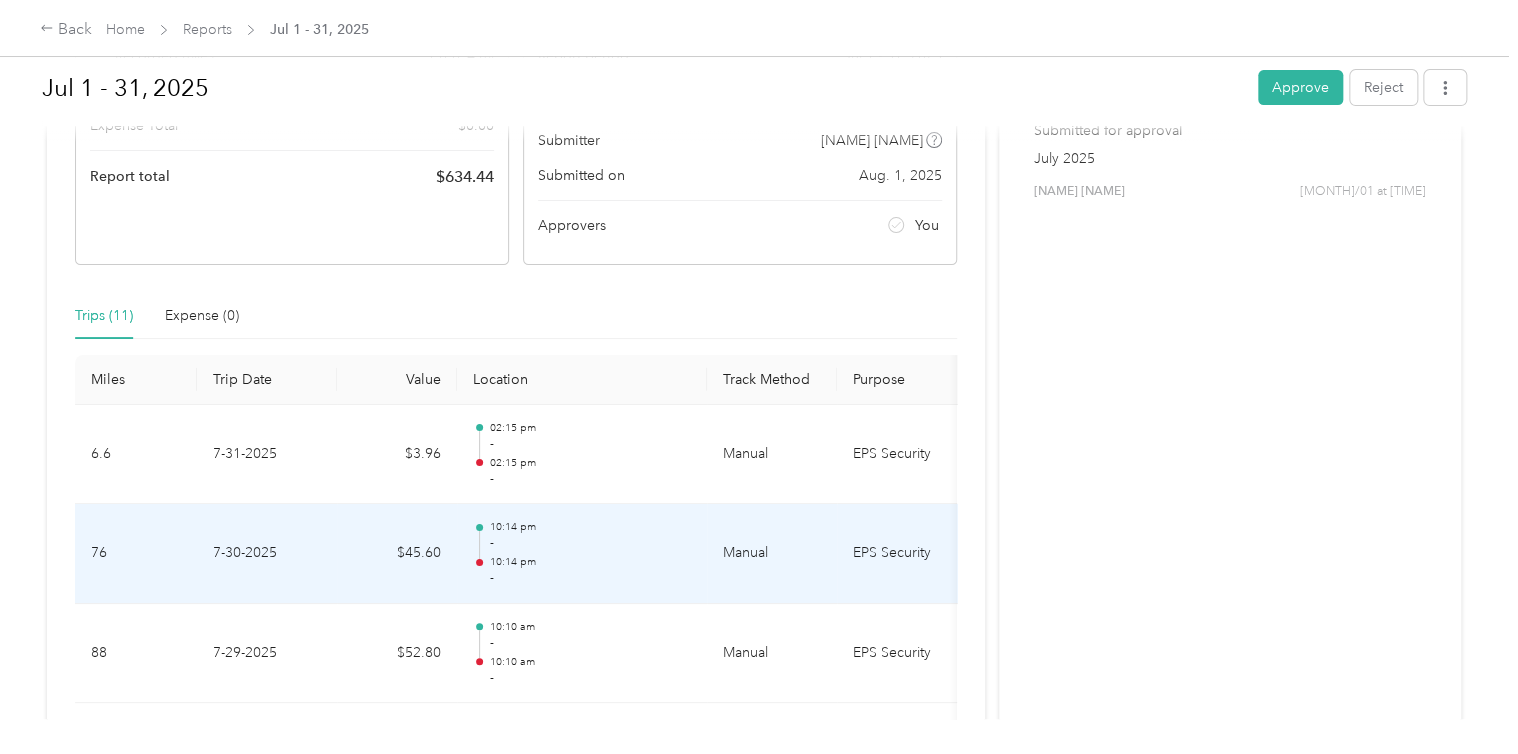 scroll, scrollTop: 0, scrollLeft: 0, axis: both 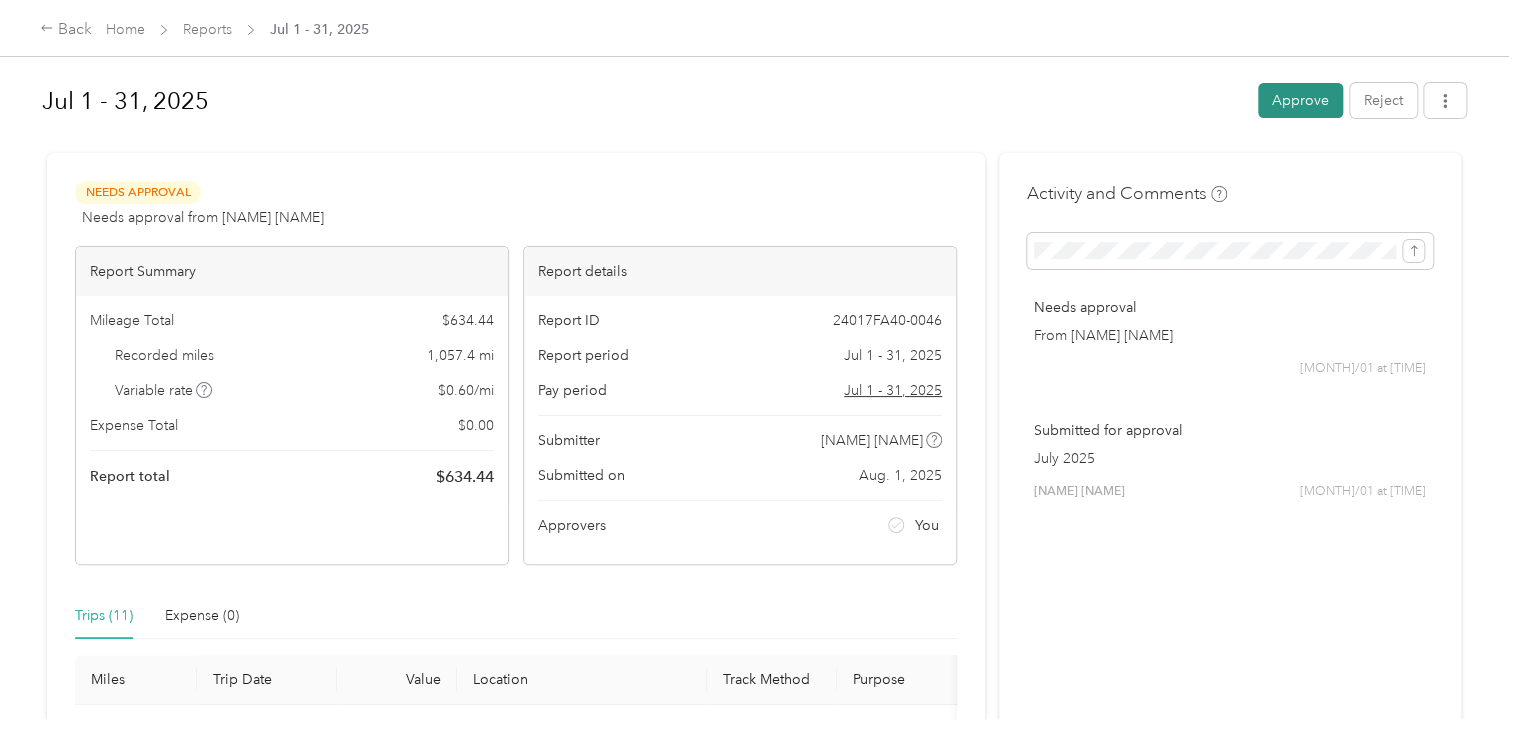 click on "Approve" at bounding box center [1300, 100] 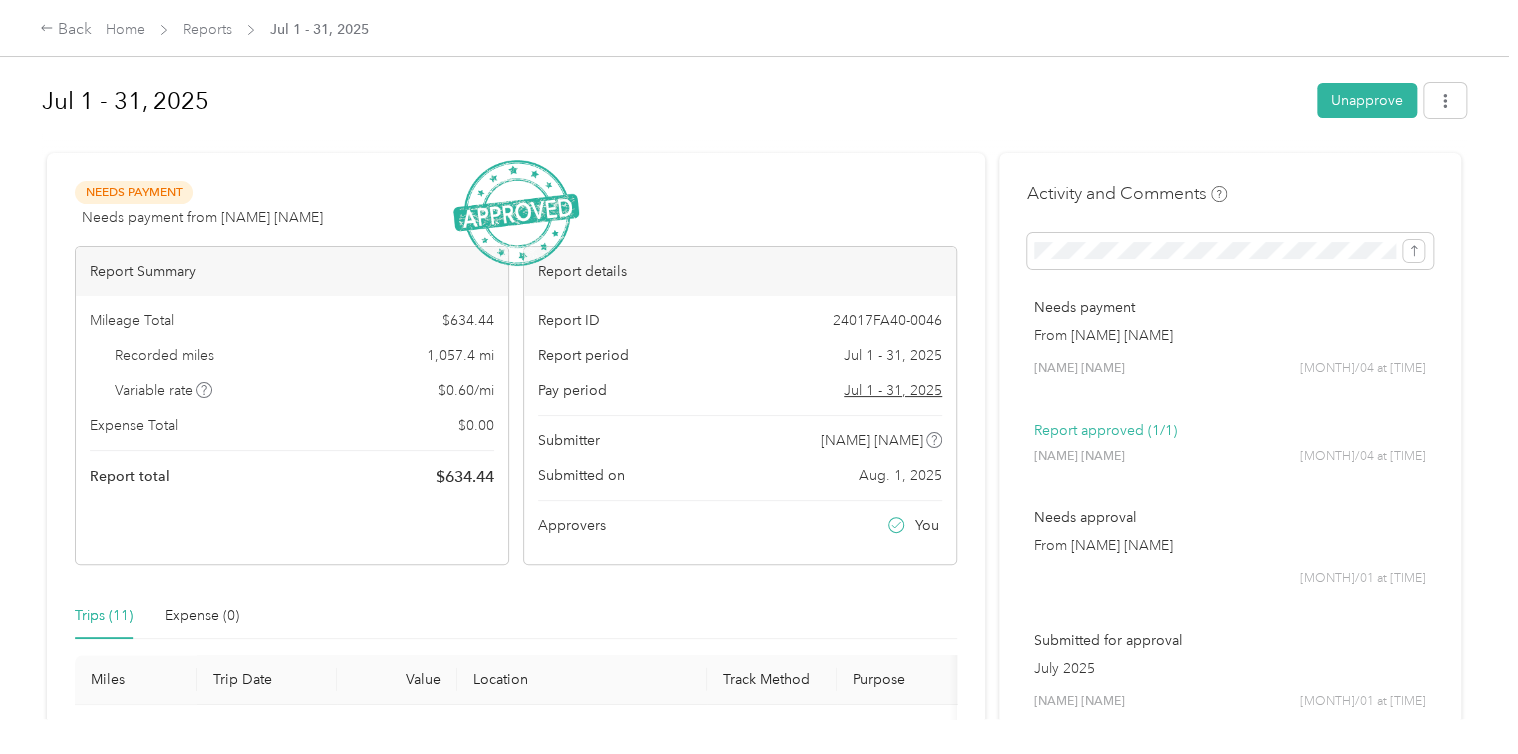click on "Home Reports [MONTH] 1 - 31, [YEAR]" at bounding box center (237, 29) 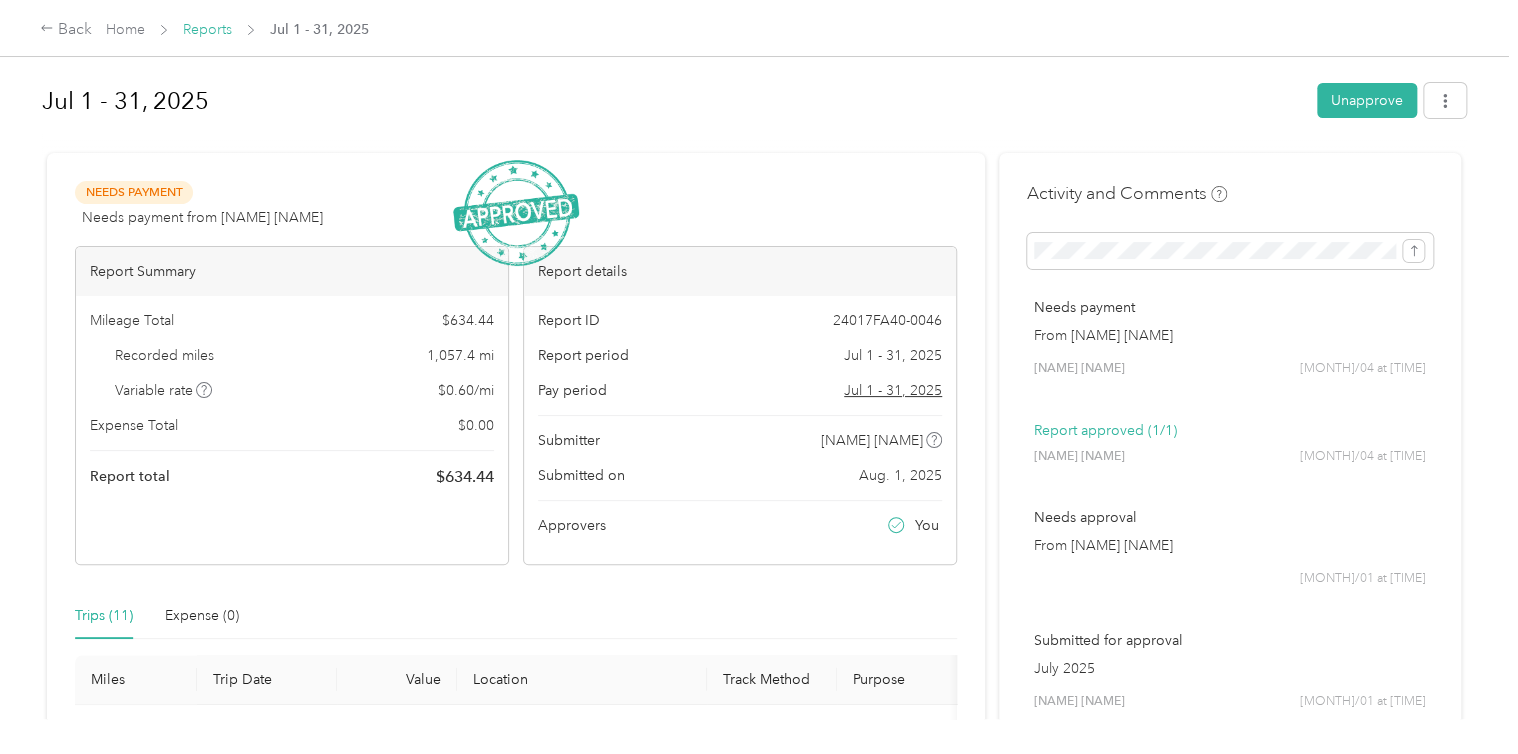 click on "Reports" at bounding box center [207, 29] 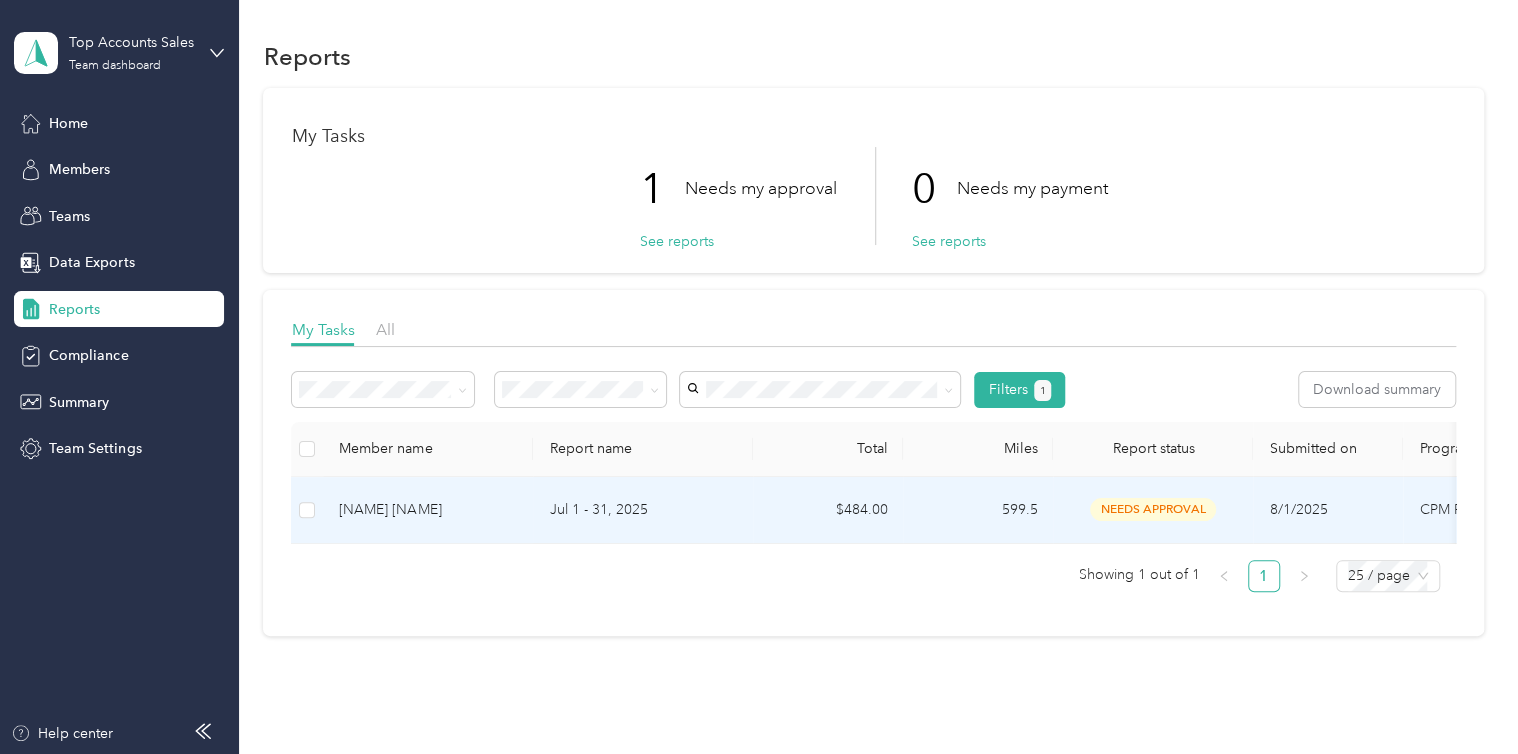 click on "Jul 1 - 31, 2025" at bounding box center (643, 510) 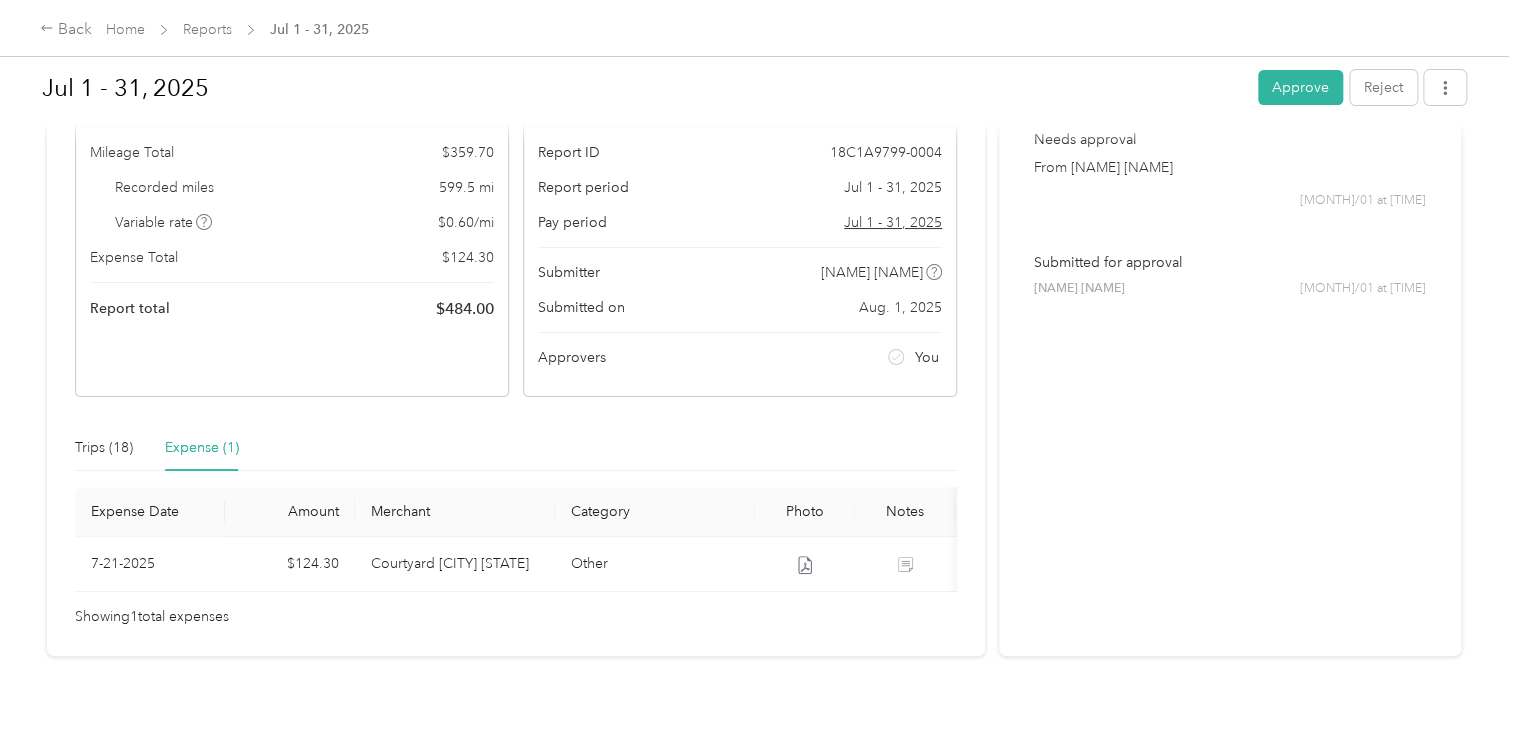 scroll, scrollTop: 203, scrollLeft: 0, axis: vertical 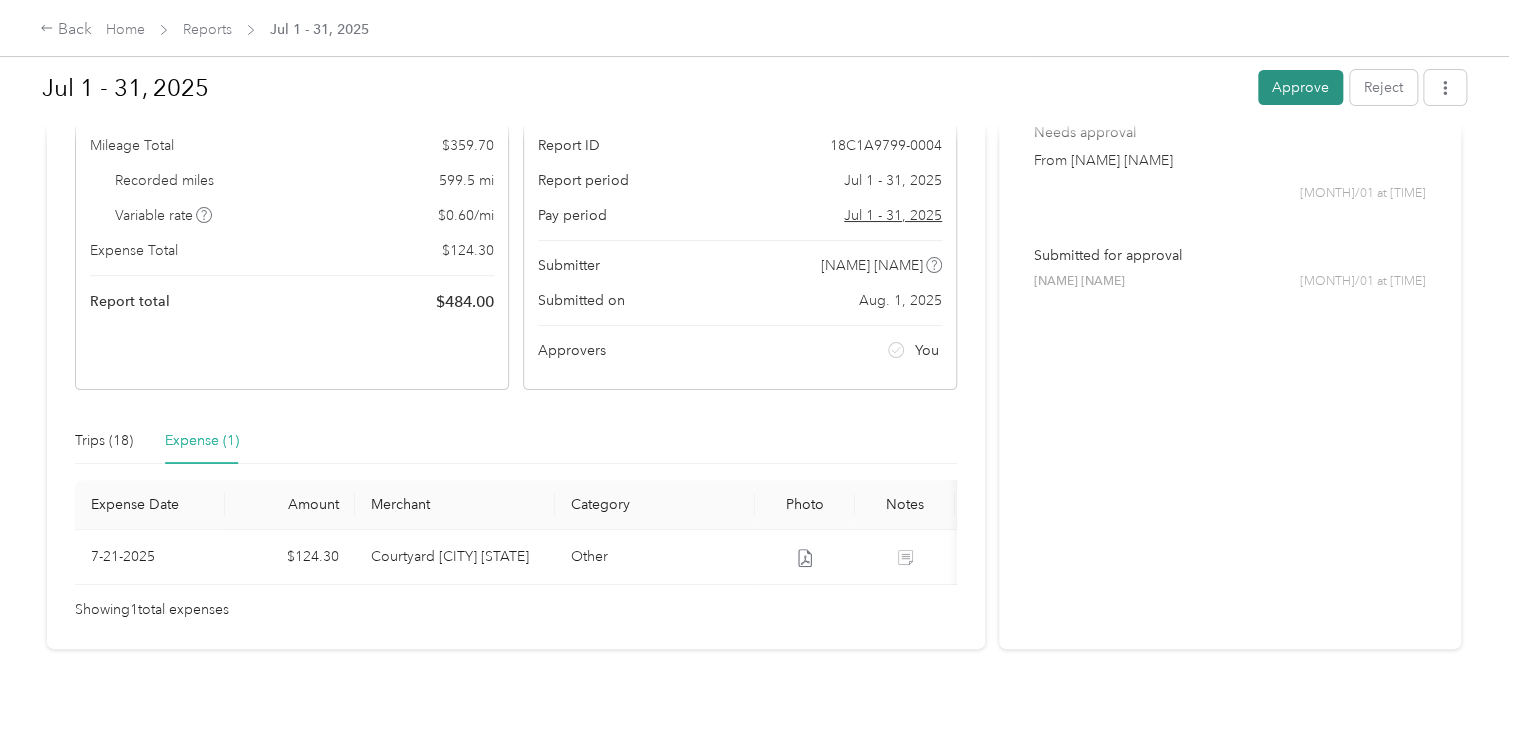 click on "Approve" at bounding box center (1300, 87) 